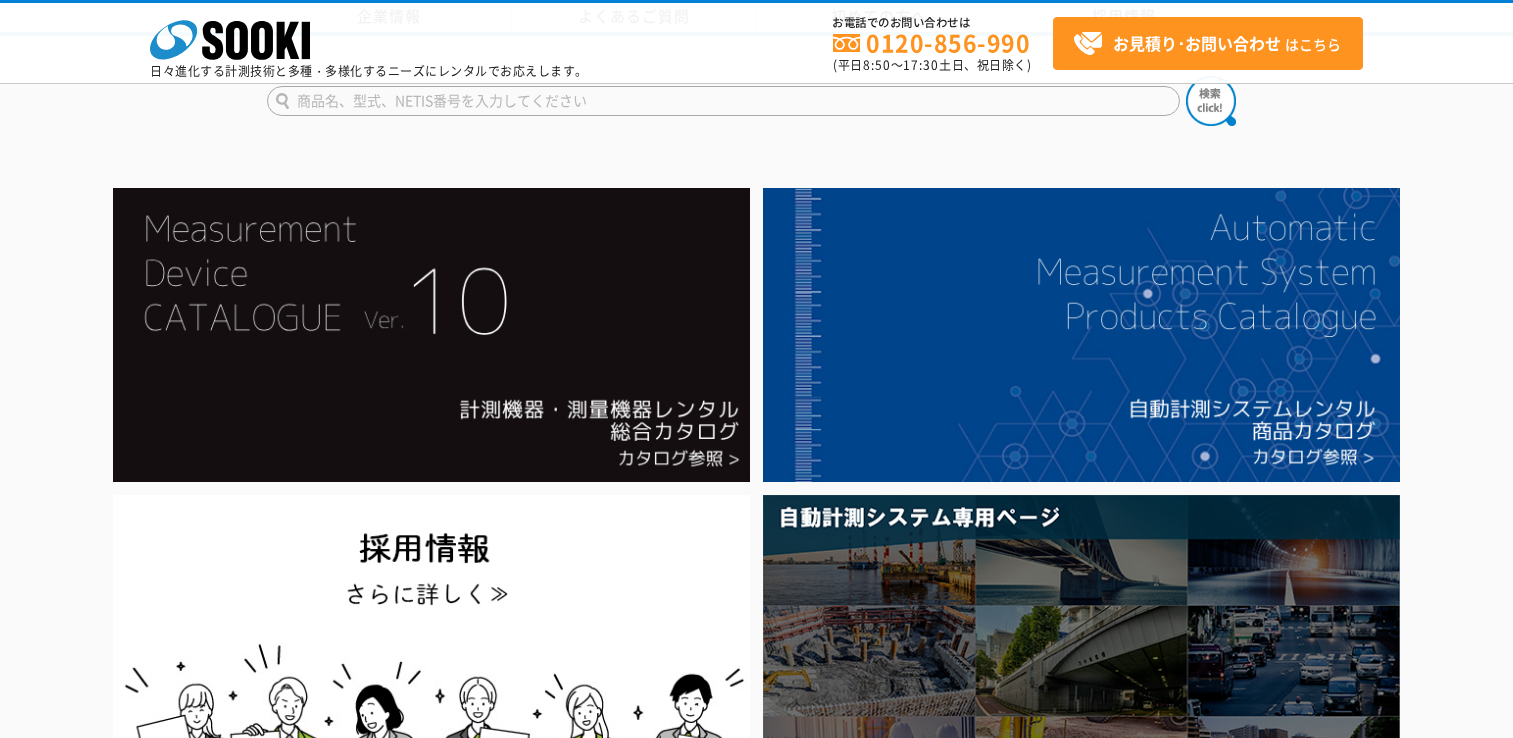 scroll, scrollTop: 200, scrollLeft: 0, axis: vertical 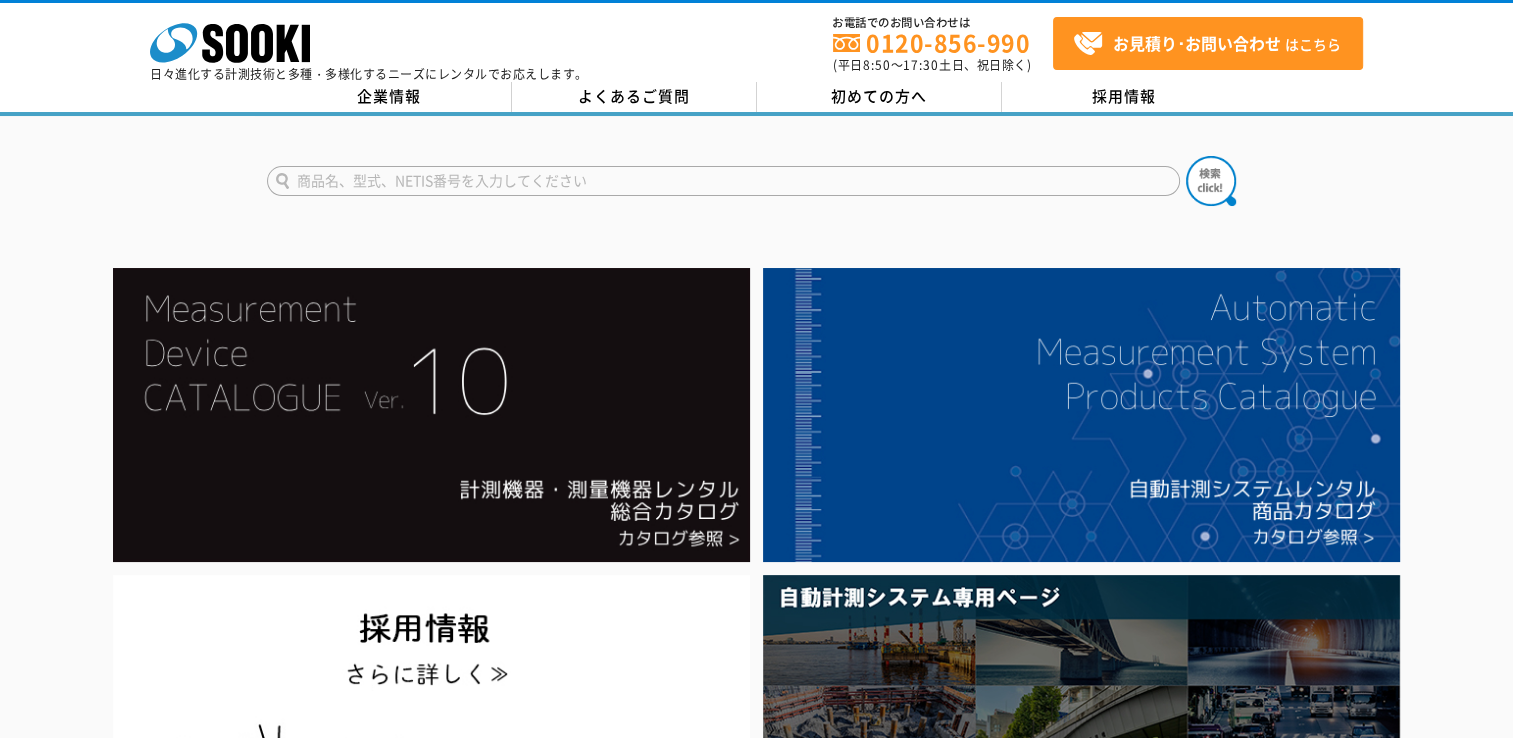 click at bounding box center [757, 184] 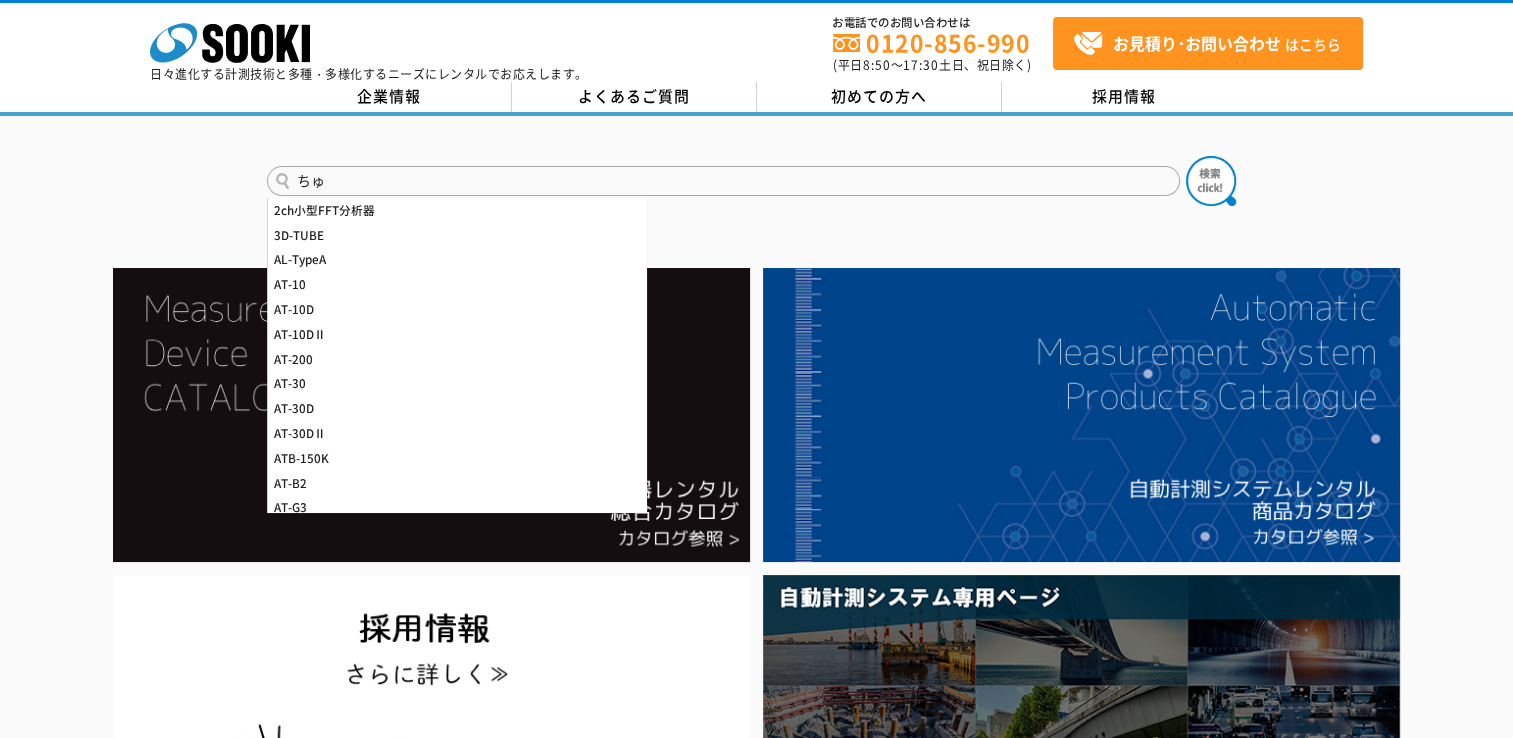 type on "ち" 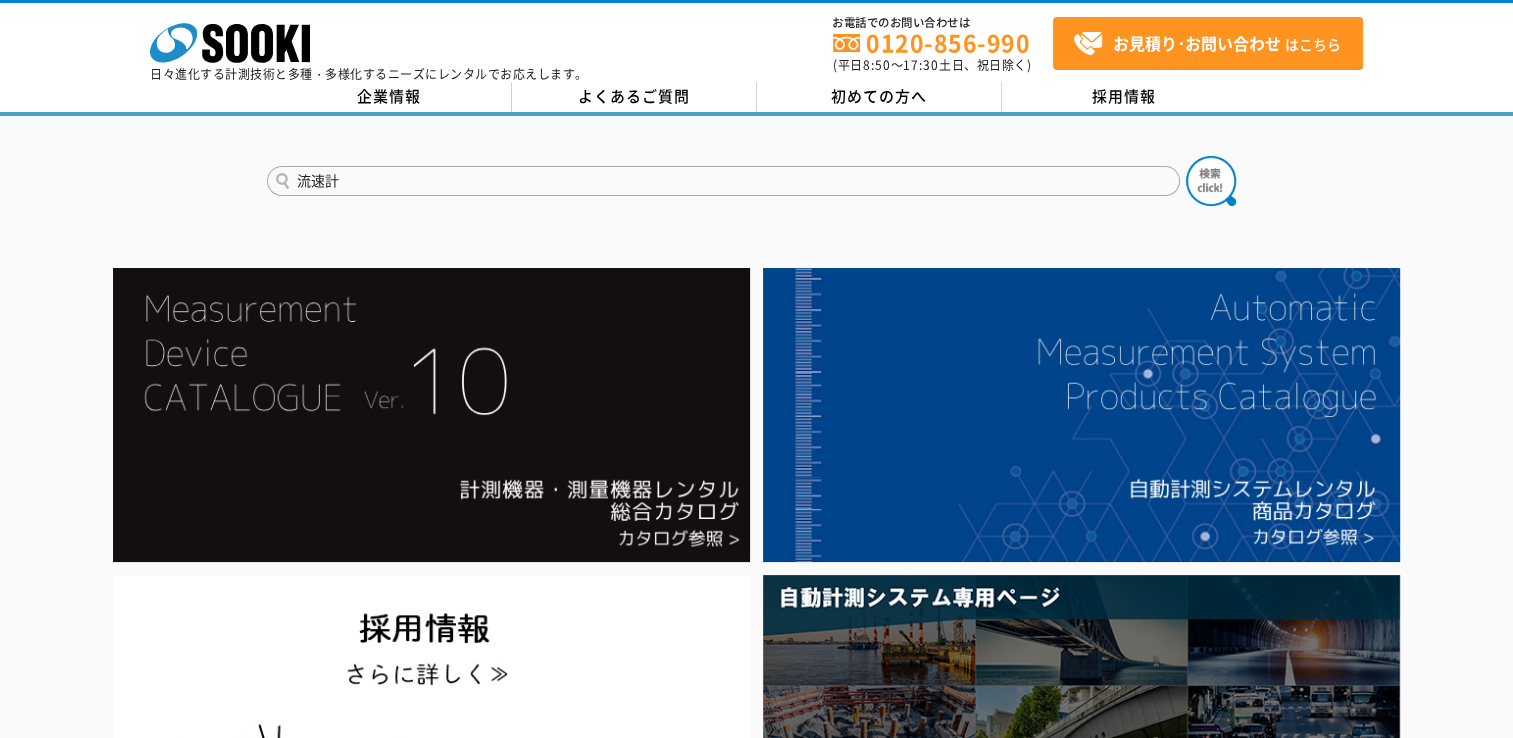 type on "流速計" 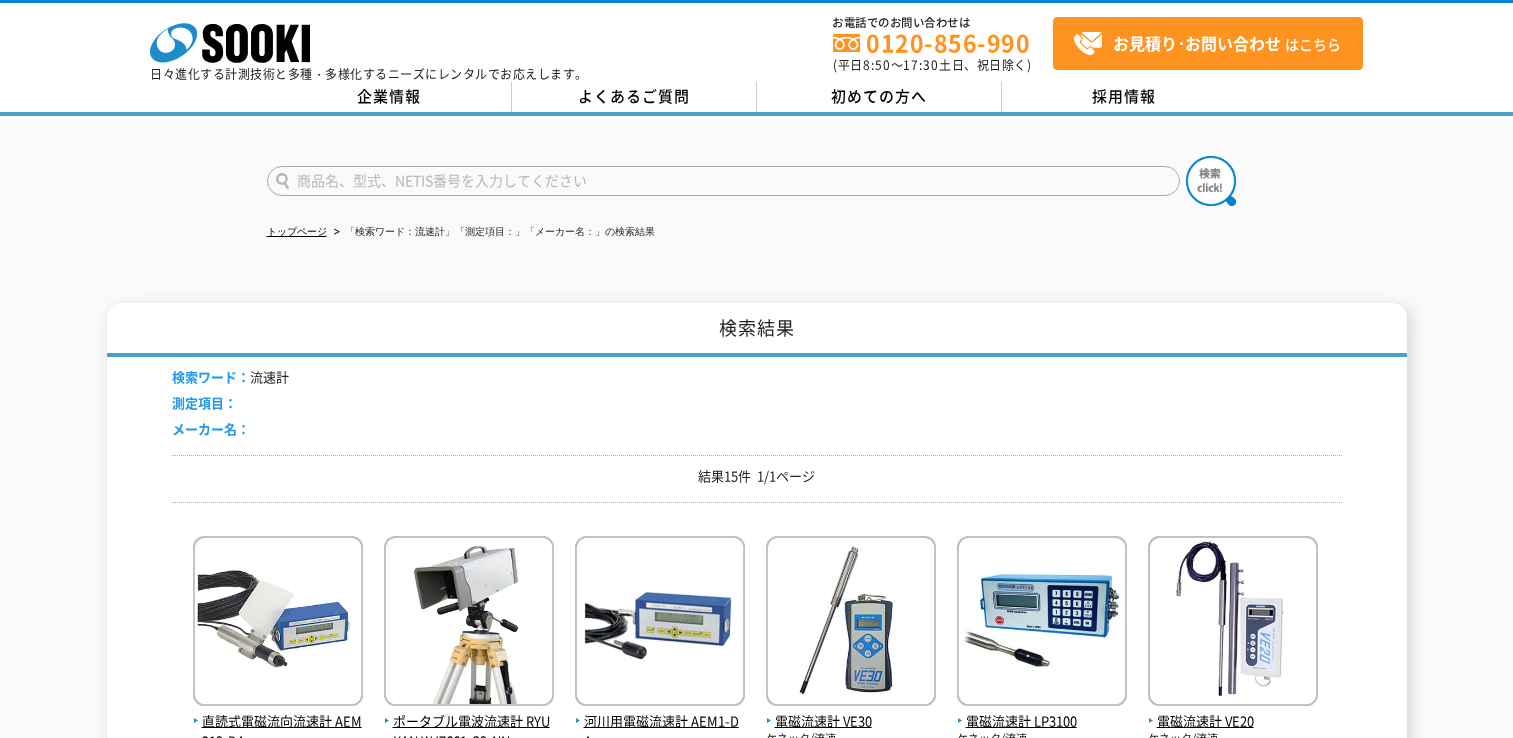 scroll, scrollTop: 0, scrollLeft: 0, axis: both 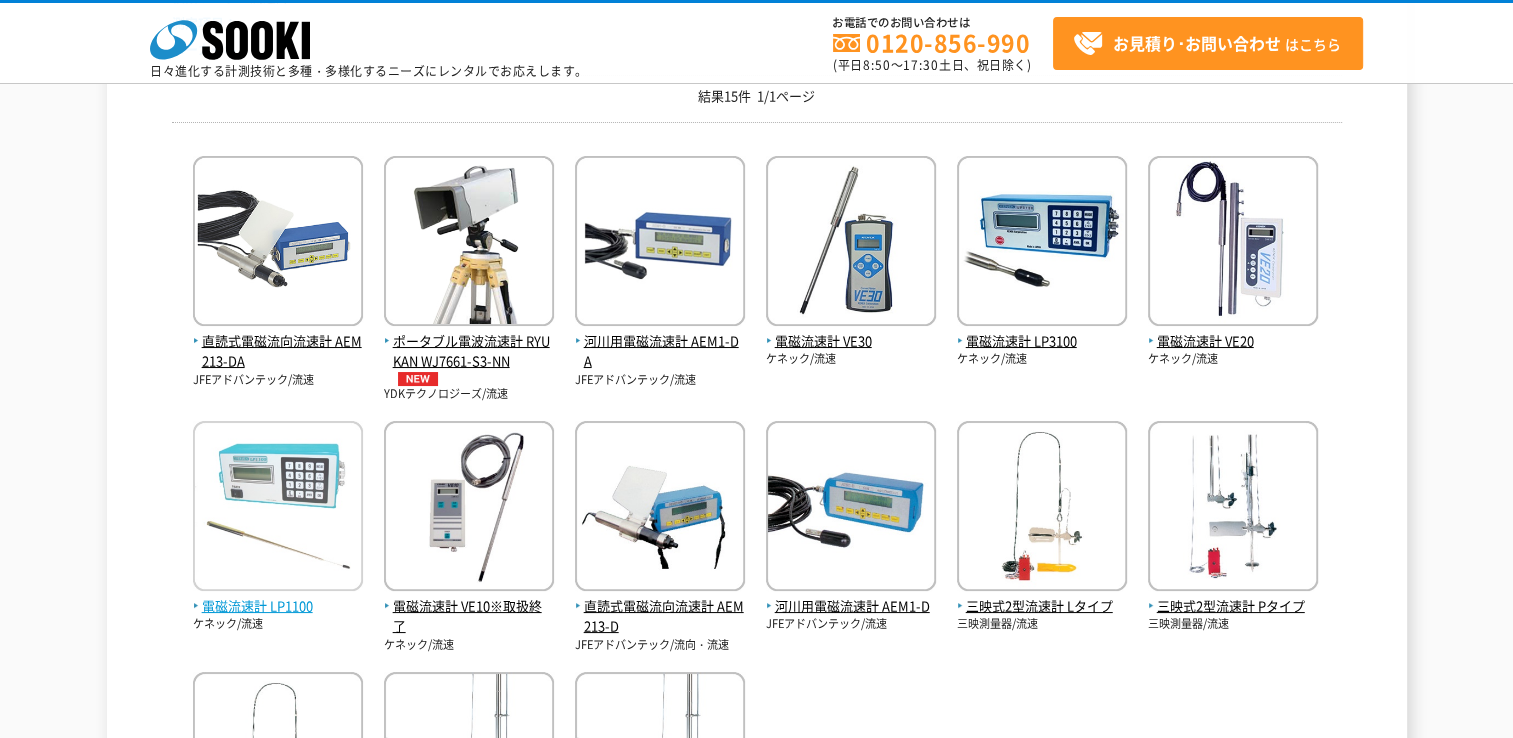 click on "電磁流速計 LP1100" at bounding box center (278, 606) 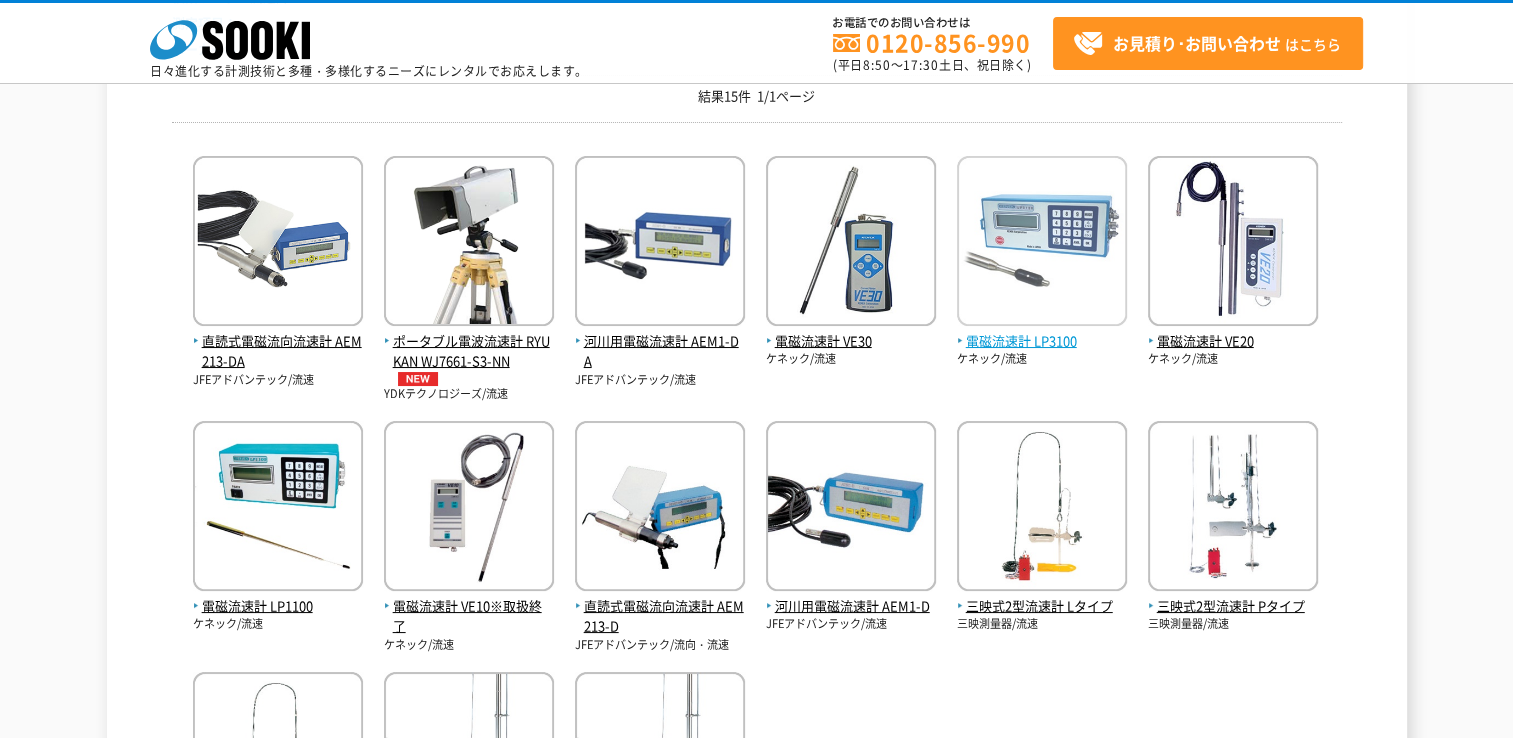 click on "電磁流速計 LP3100" at bounding box center [1042, 341] 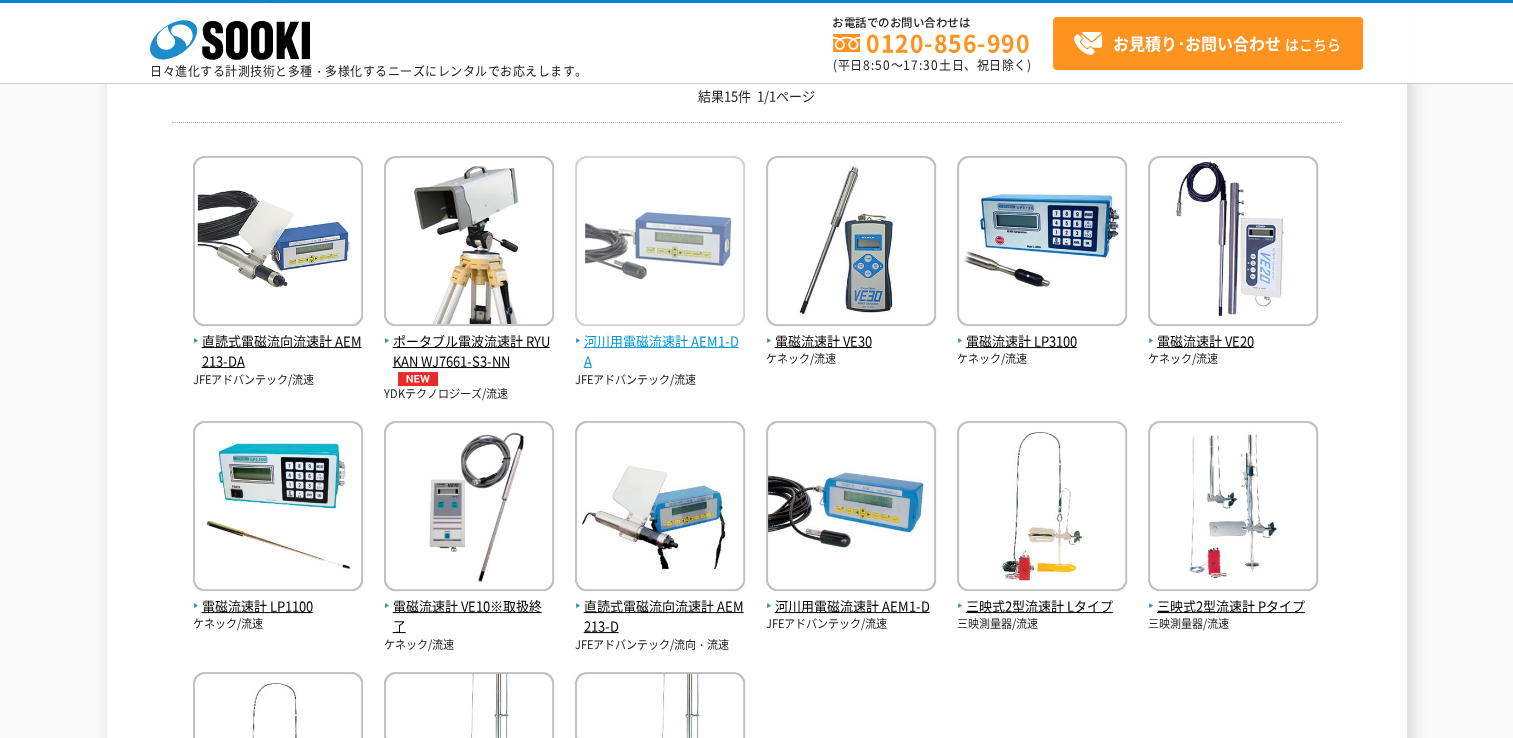 click on "河川用電磁流速計 AEM1-DA" at bounding box center (660, 352) 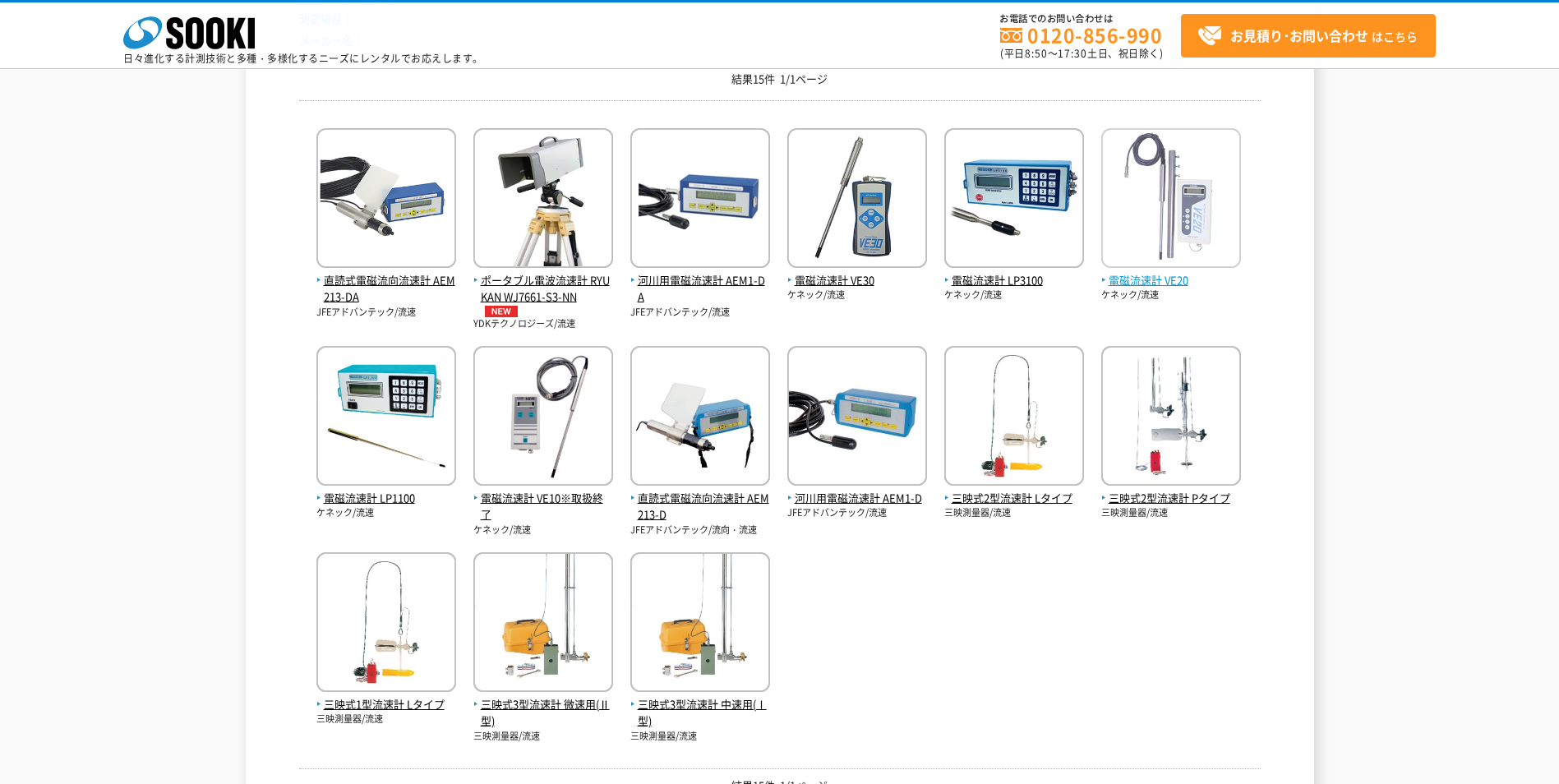 click on "電磁流速計 VE20" at bounding box center (1171, 280) 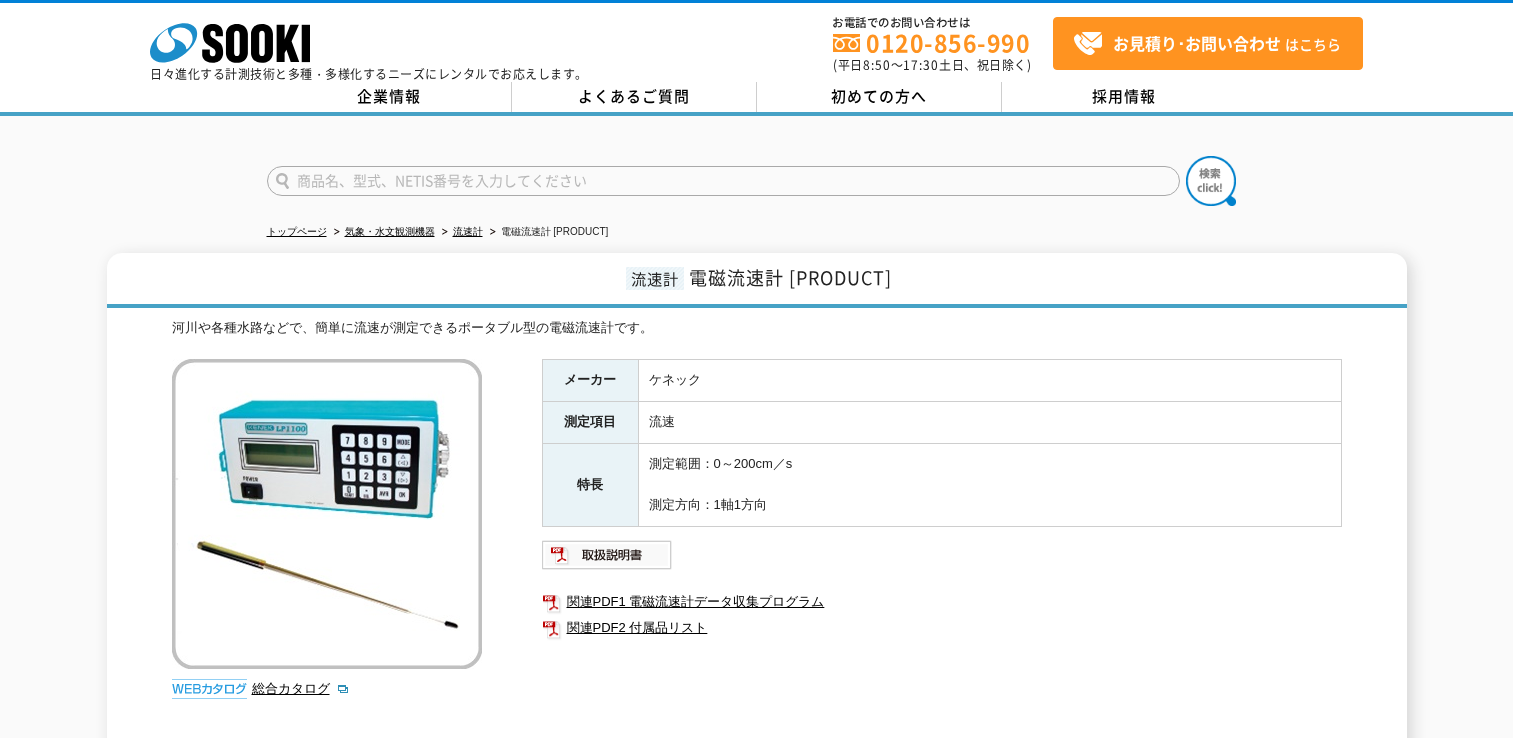 scroll, scrollTop: 0, scrollLeft: 0, axis: both 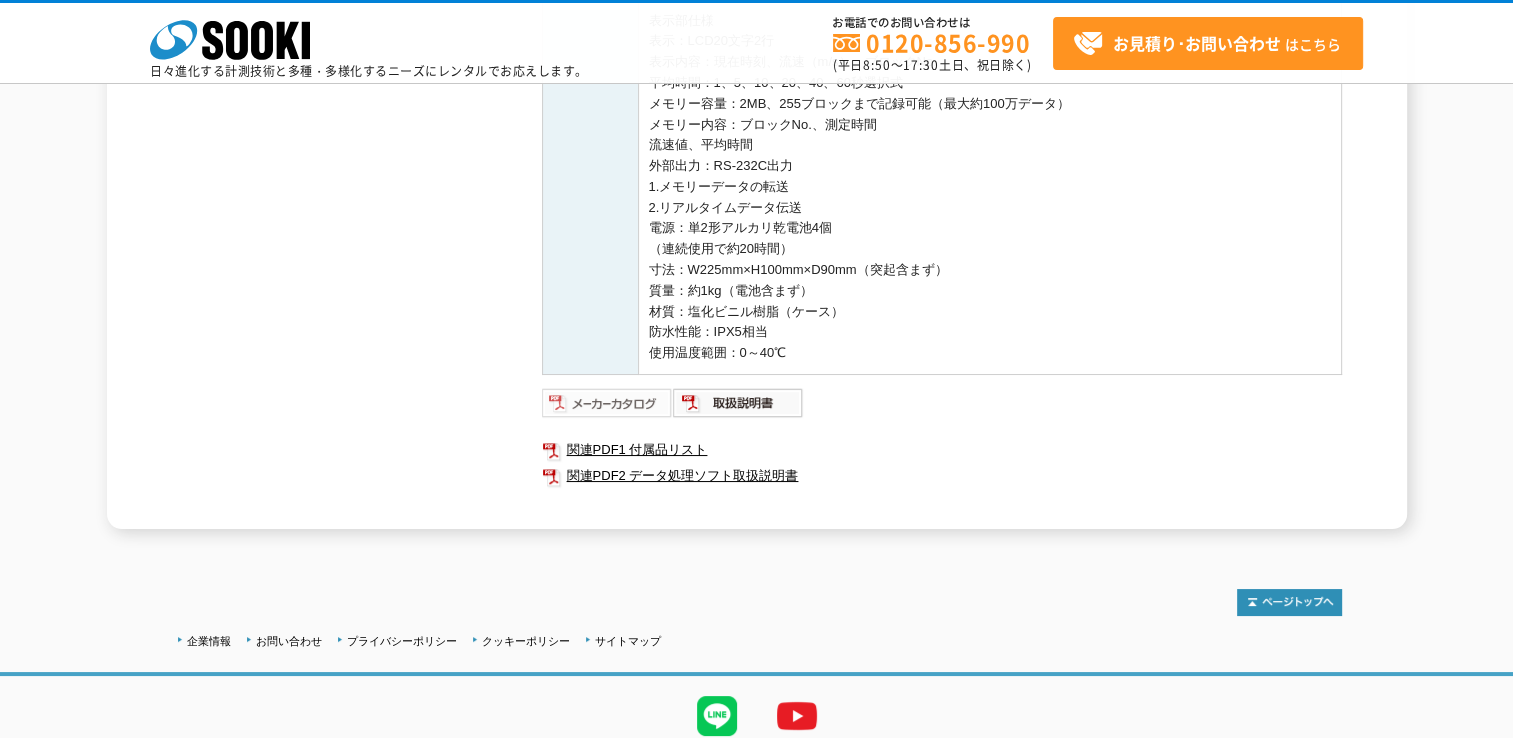click at bounding box center [607, 403] 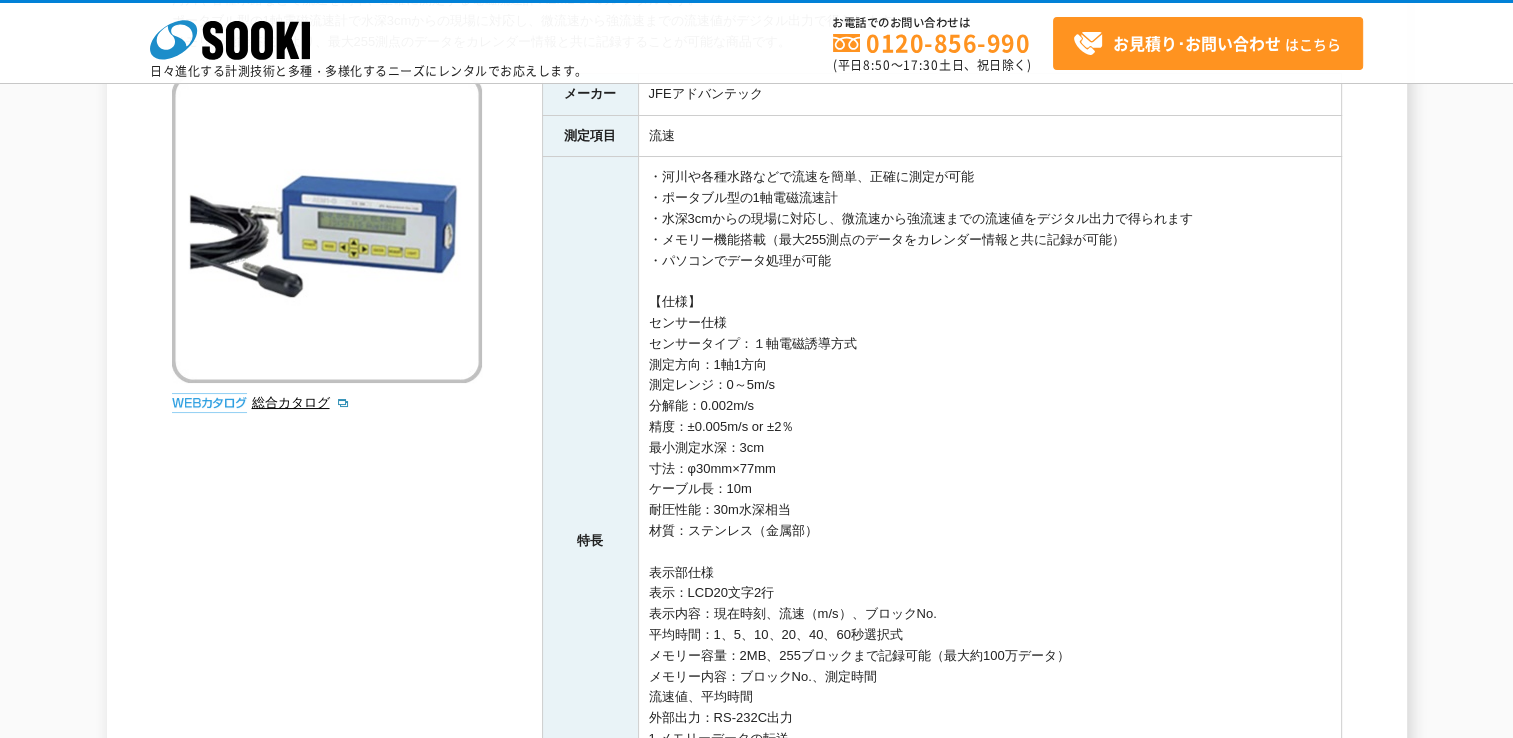 scroll, scrollTop: 200, scrollLeft: 0, axis: vertical 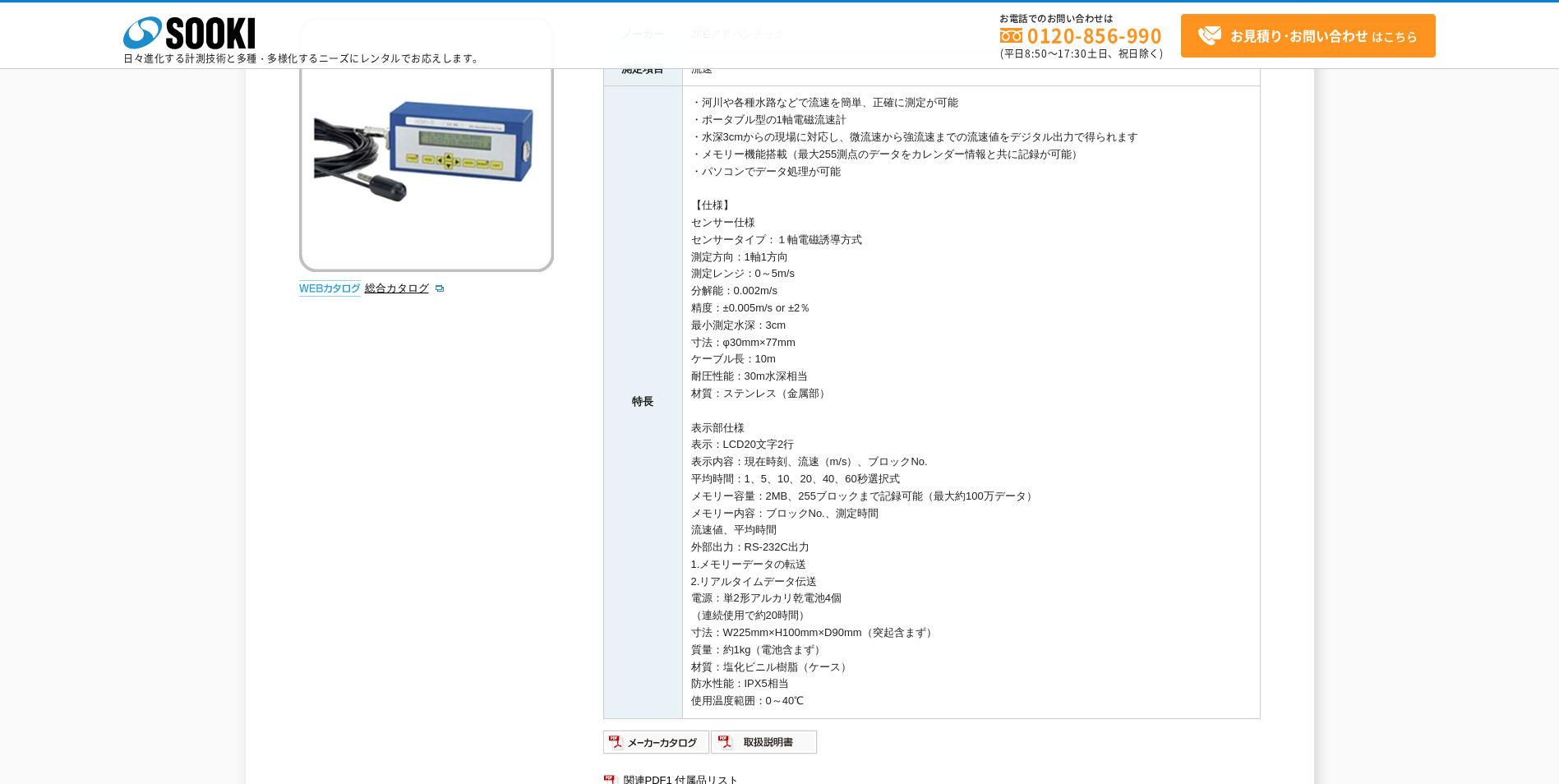 drag, startPoint x: 309, startPoint y: 417, endPoint x: 380, endPoint y: 413, distance: 71.112587 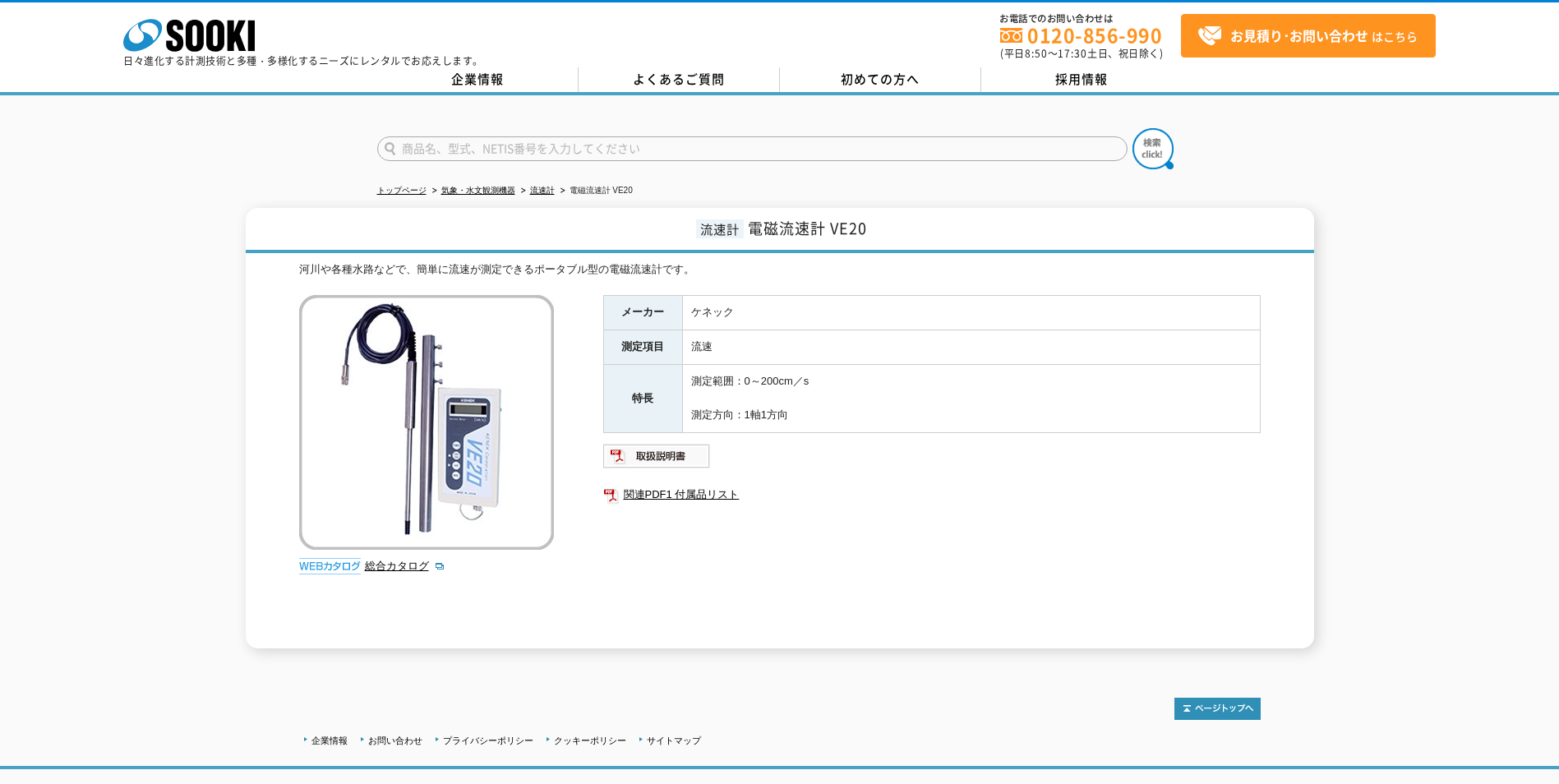 scroll, scrollTop: 0, scrollLeft: 0, axis: both 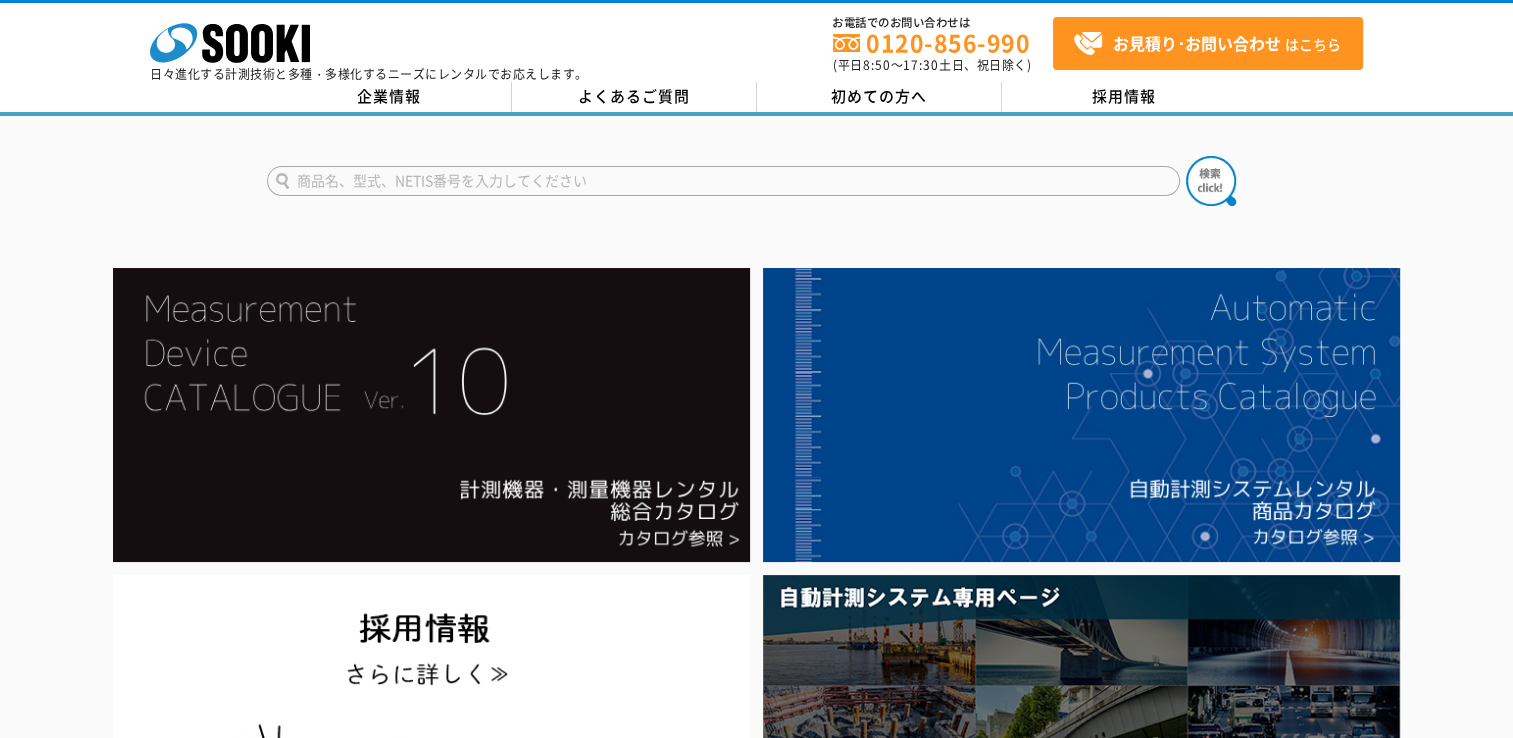type on "a" 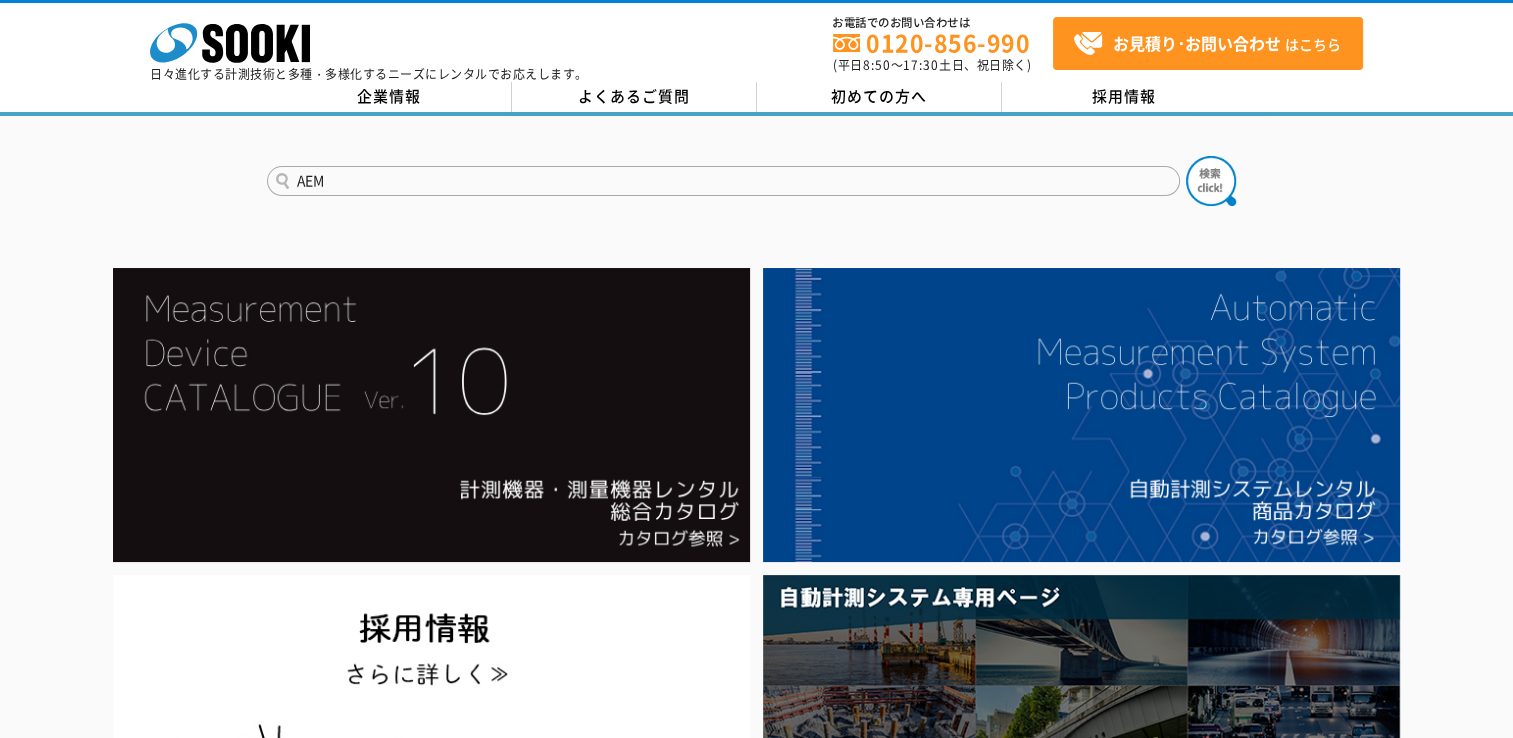 type on "AEM" 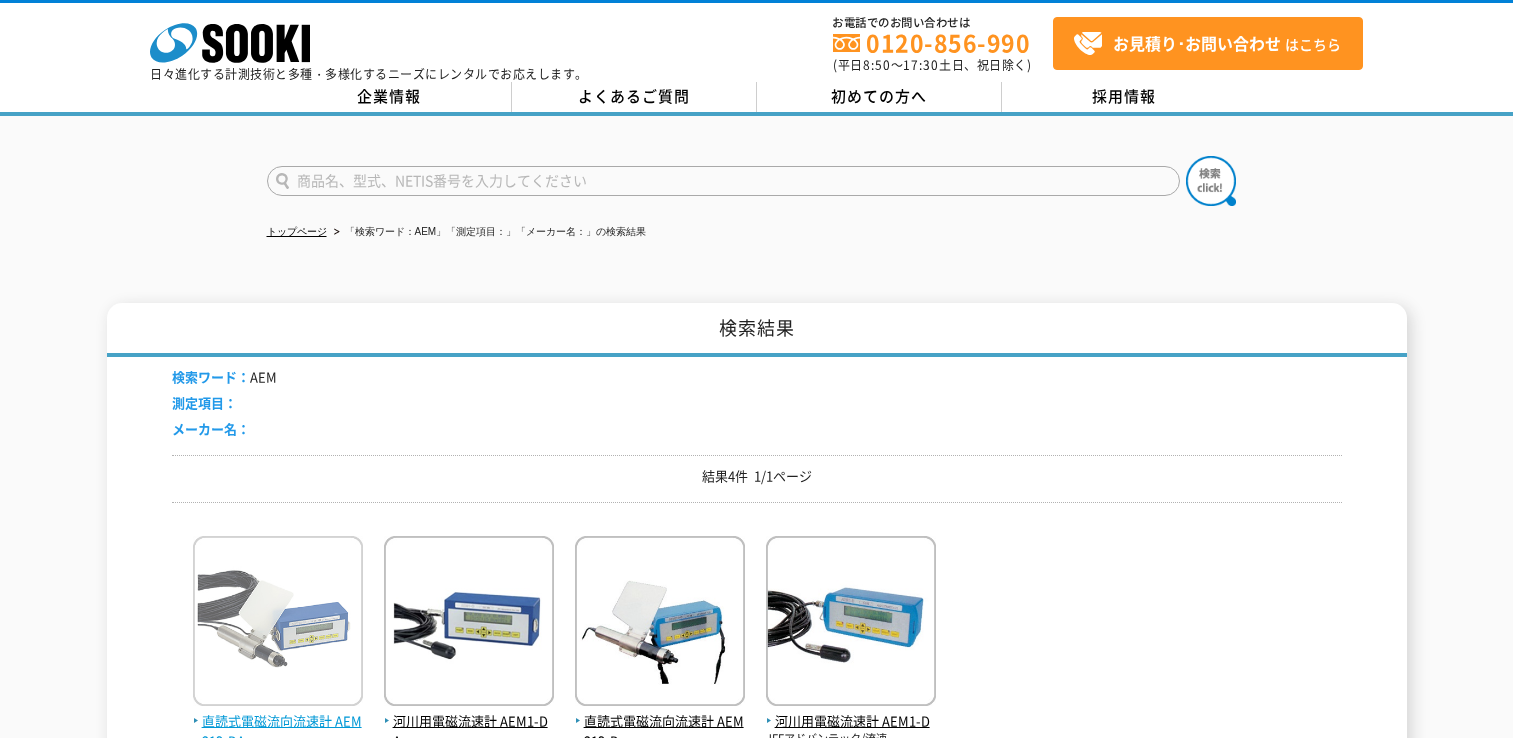 scroll, scrollTop: 0, scrollLeft: 0, axis: both 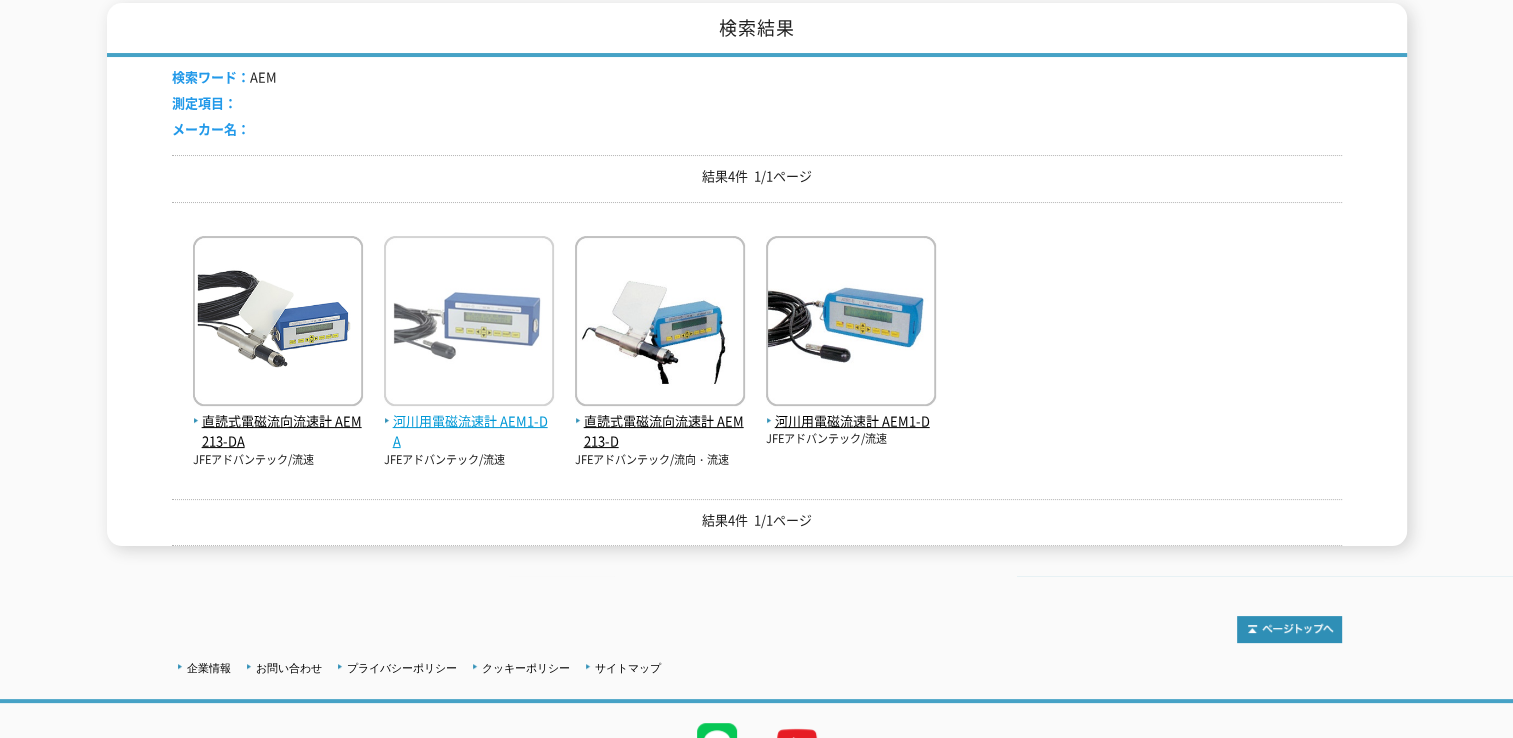 click on "河川用電磁流速計 AEM1-DA" at bounding box center [469, 432] 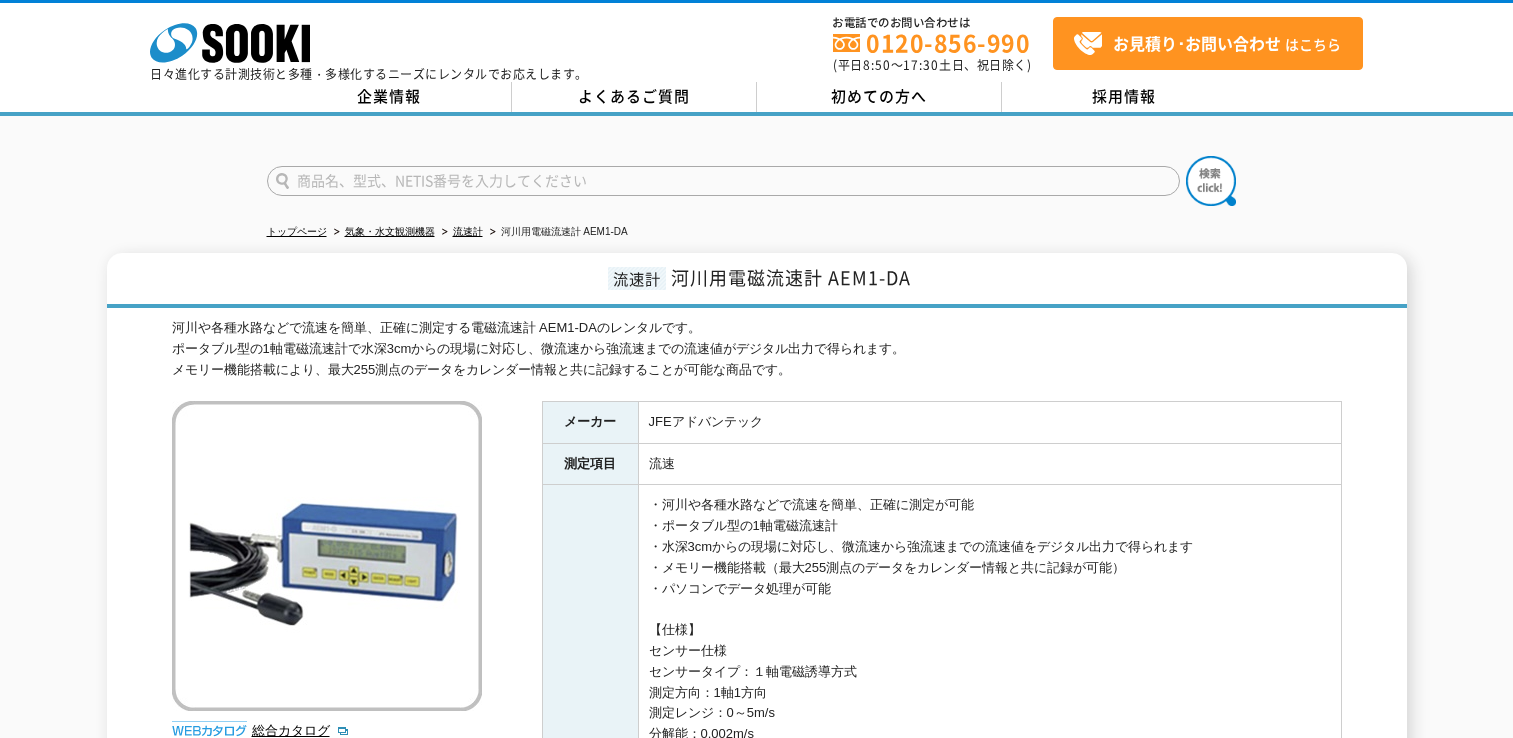 scroll, scrollTop: 0, scrollLeft: 0, axis: both 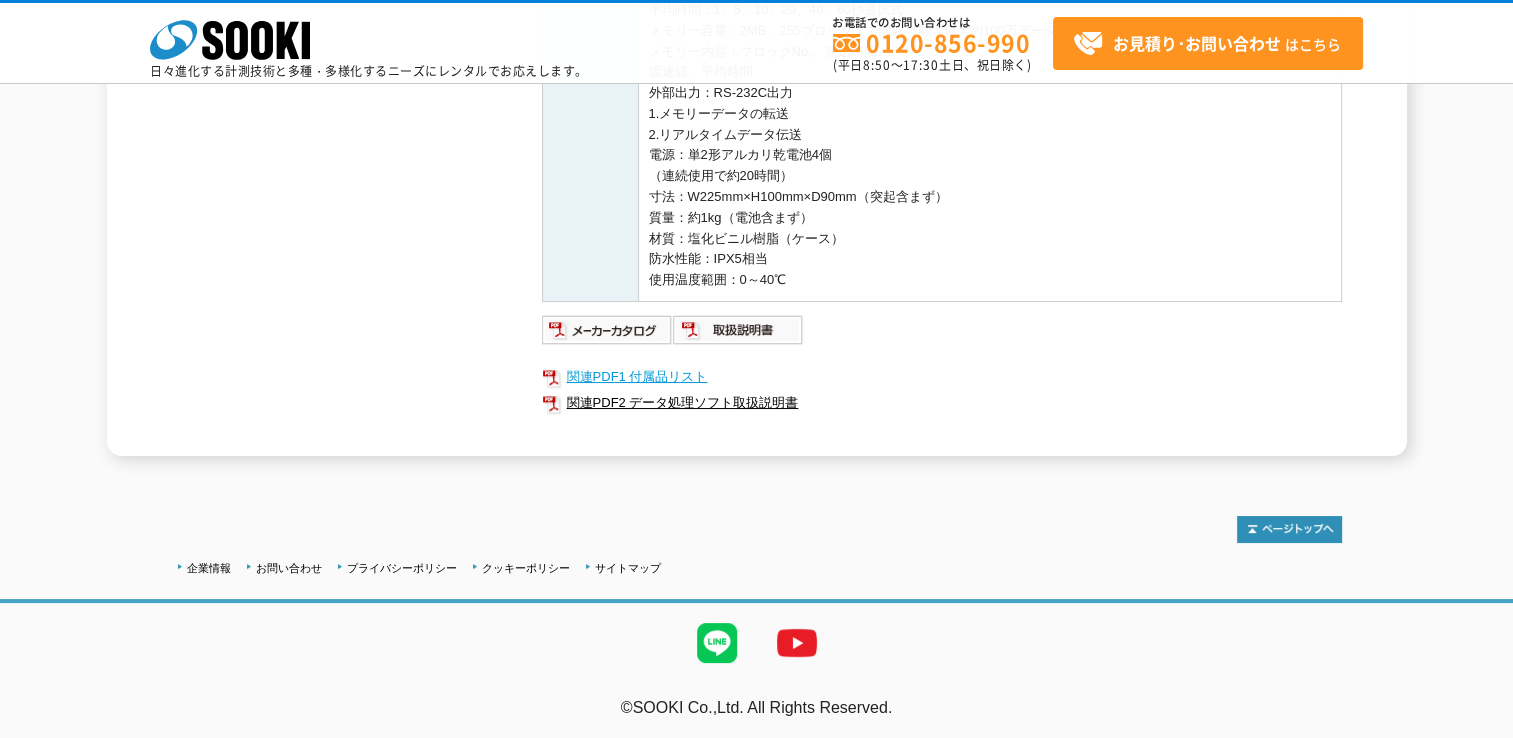 click on "関連PDF1 付属品リスト" at bounding box center (942, 377) 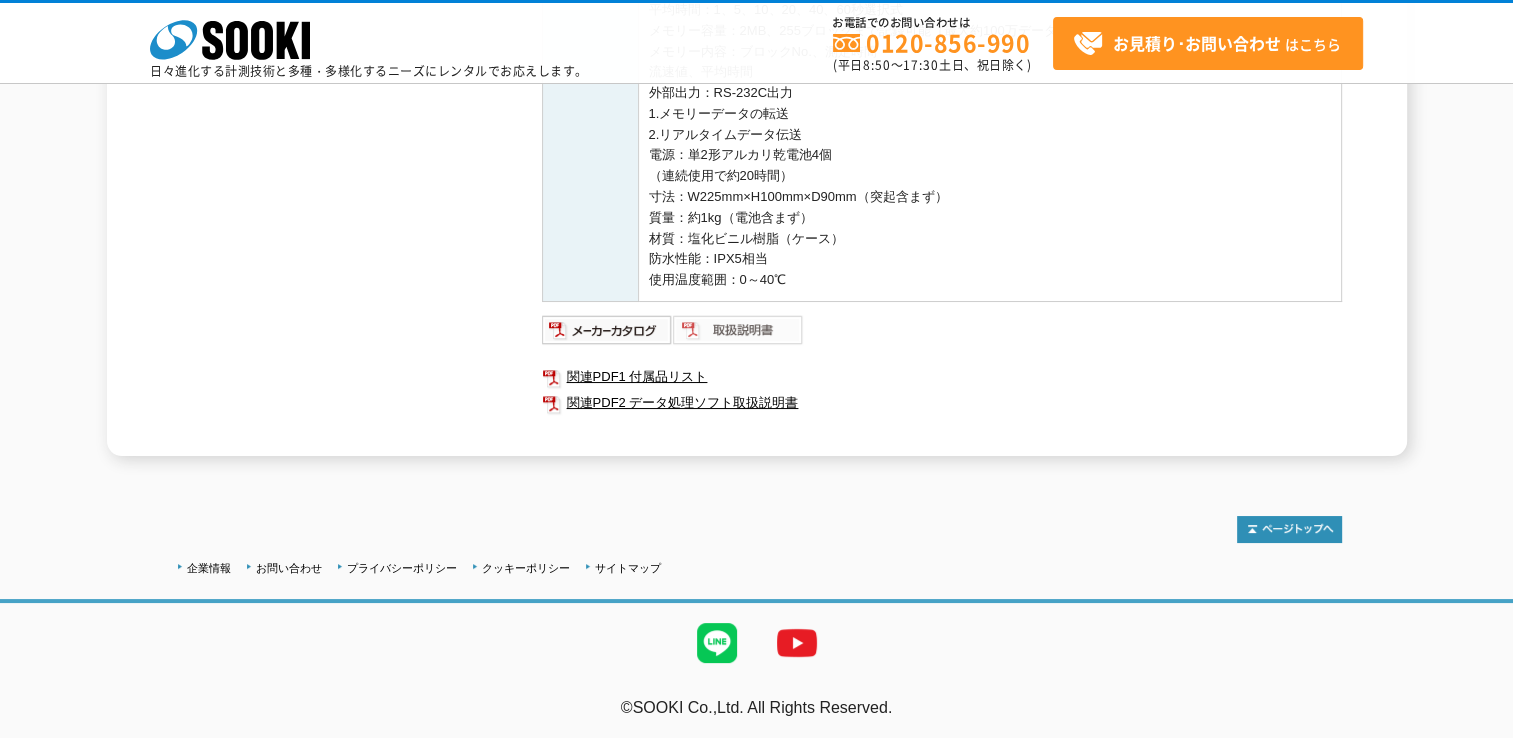 click at bounding box center (738, 330) 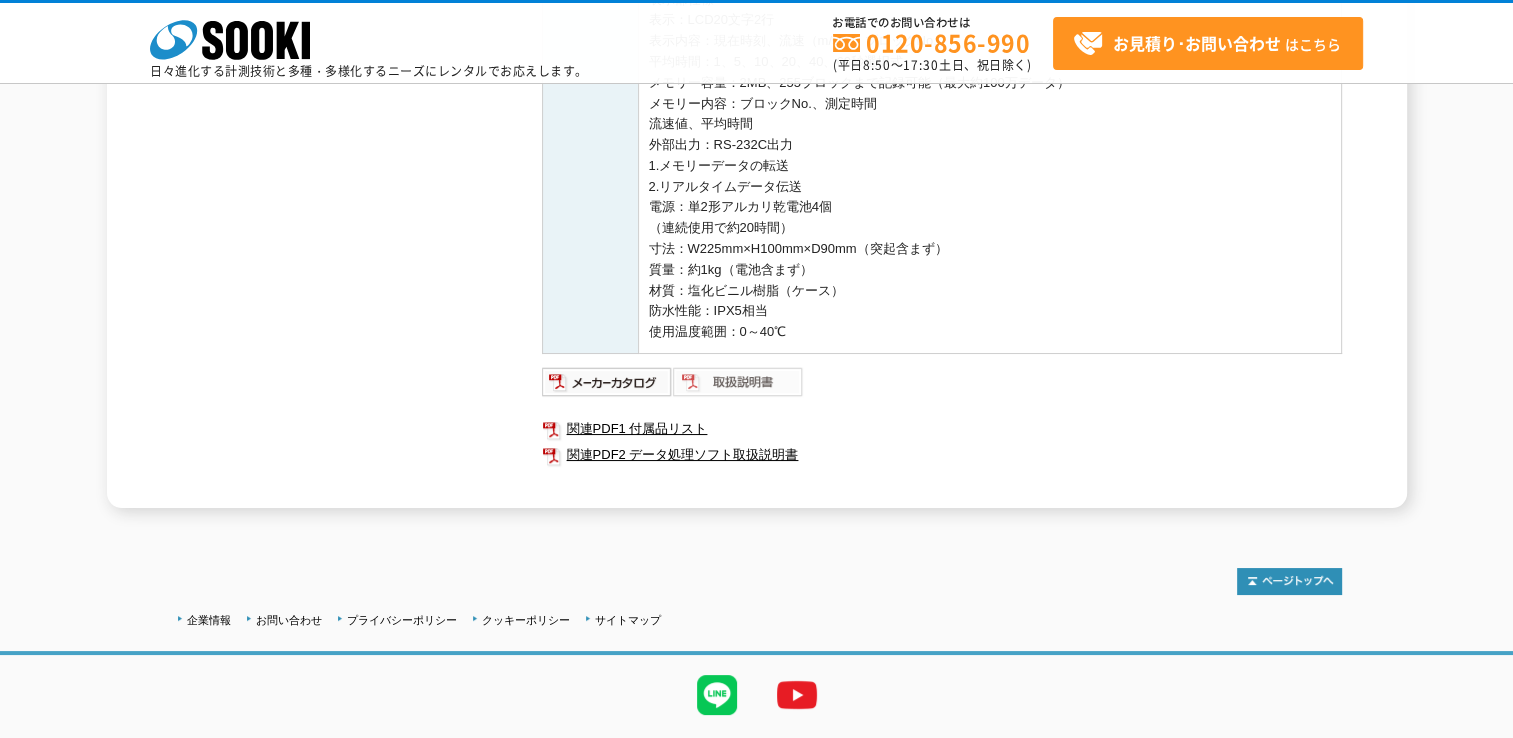 scroll, scrollTop: 773, scrollLeft: 0, axis: vertical 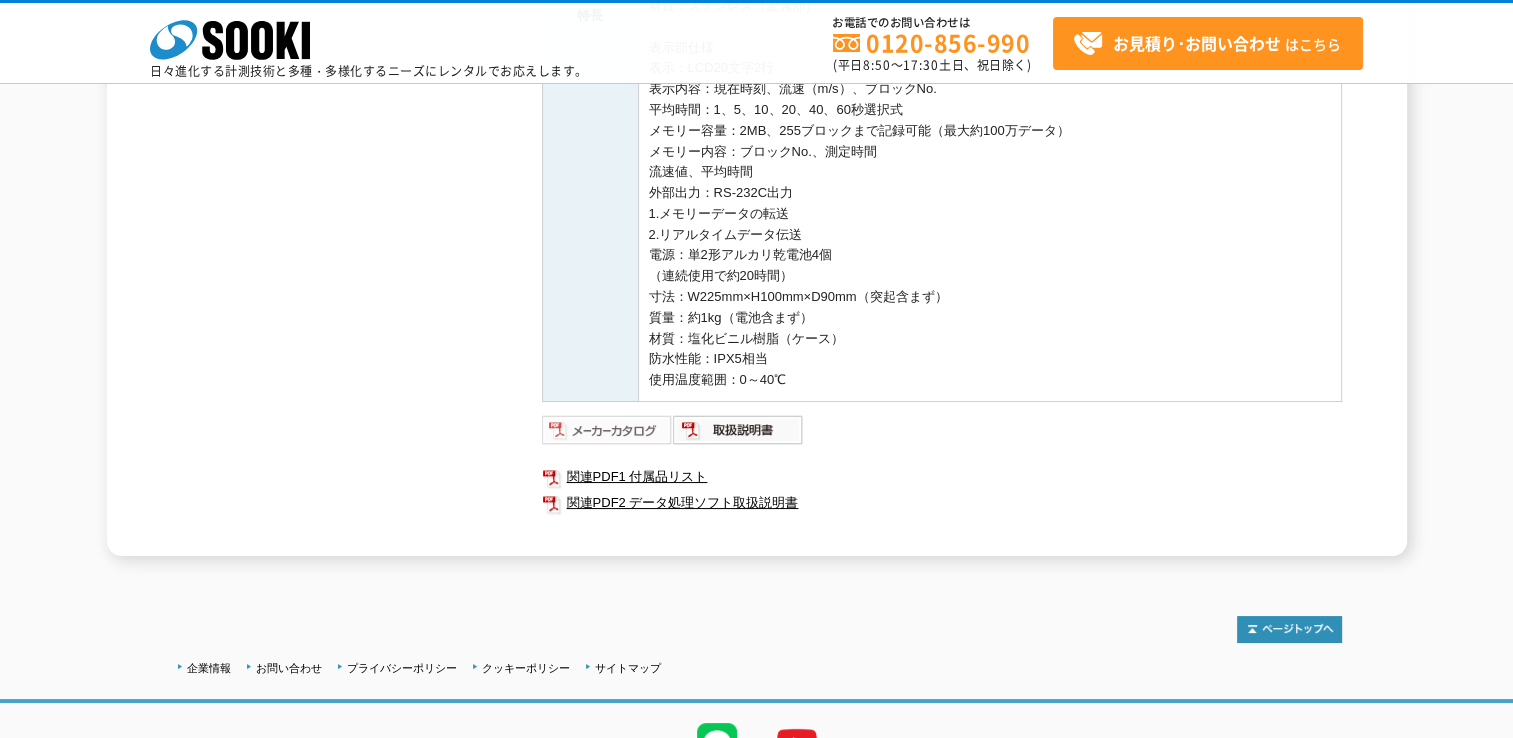 click at bounding box center [607, 430] 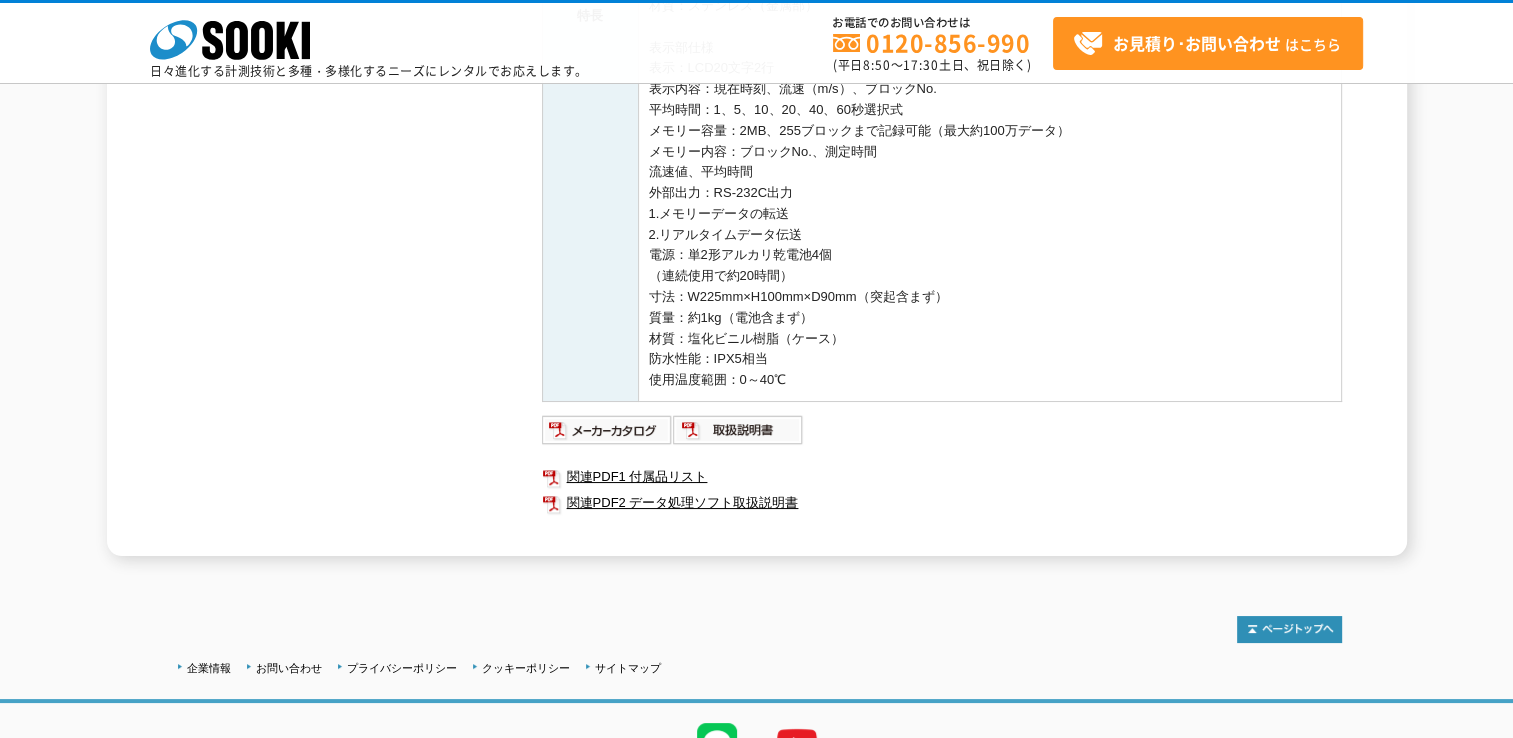 scroll, scrollTop: 273, scrollLeft: 0, axis: vertical 